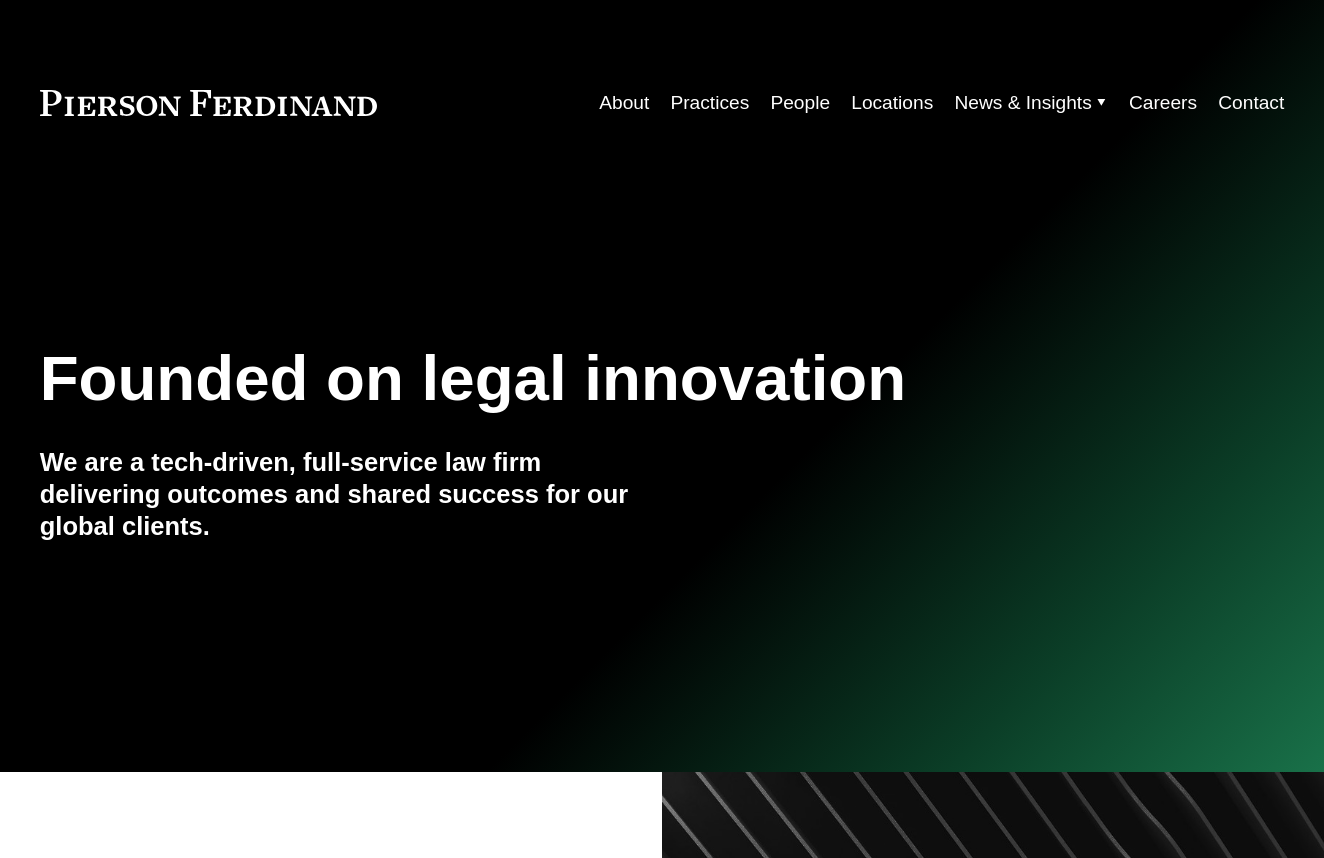 scroll, scrollTop: 0, scrollLeft: 0, axis: both 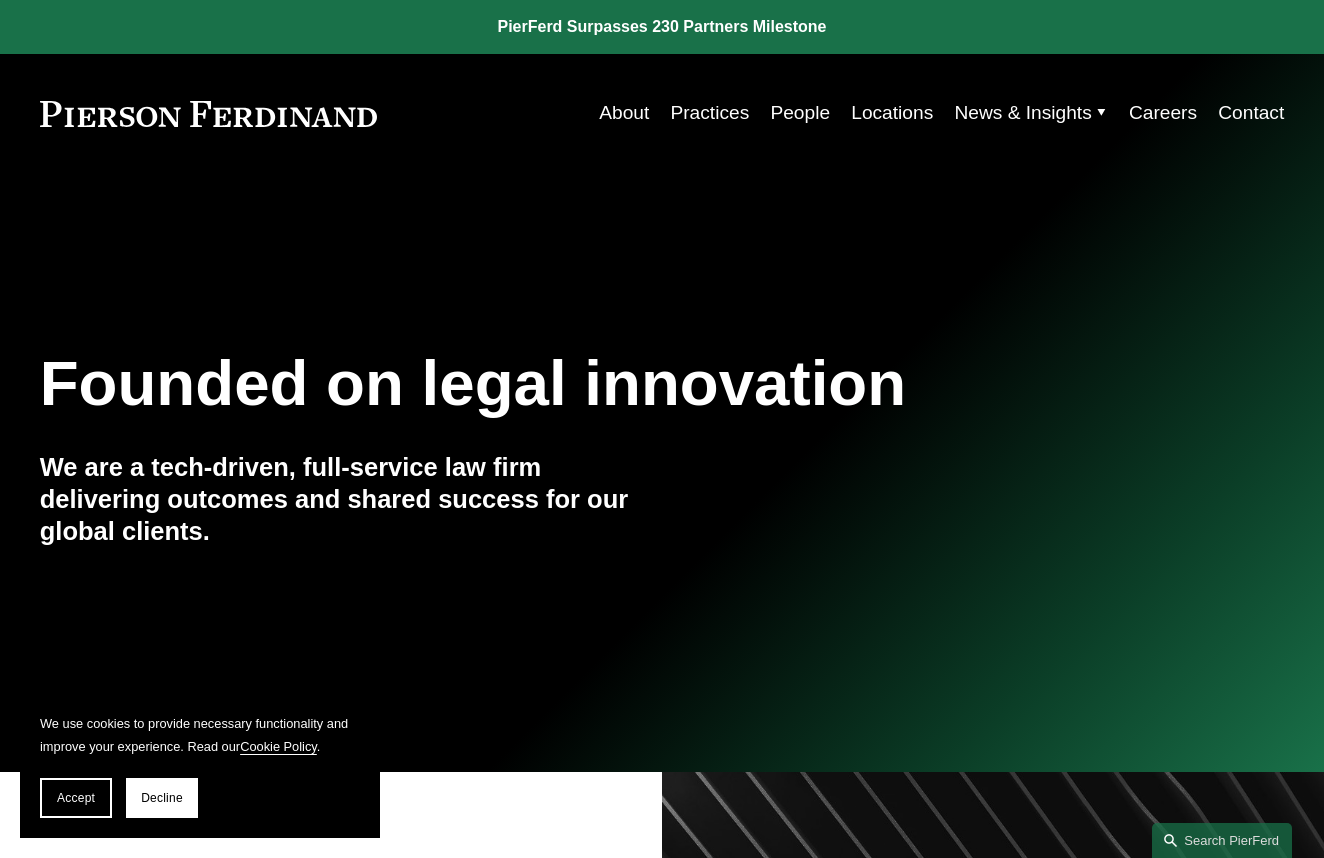 click on "About" at bounding box center (624, 113) 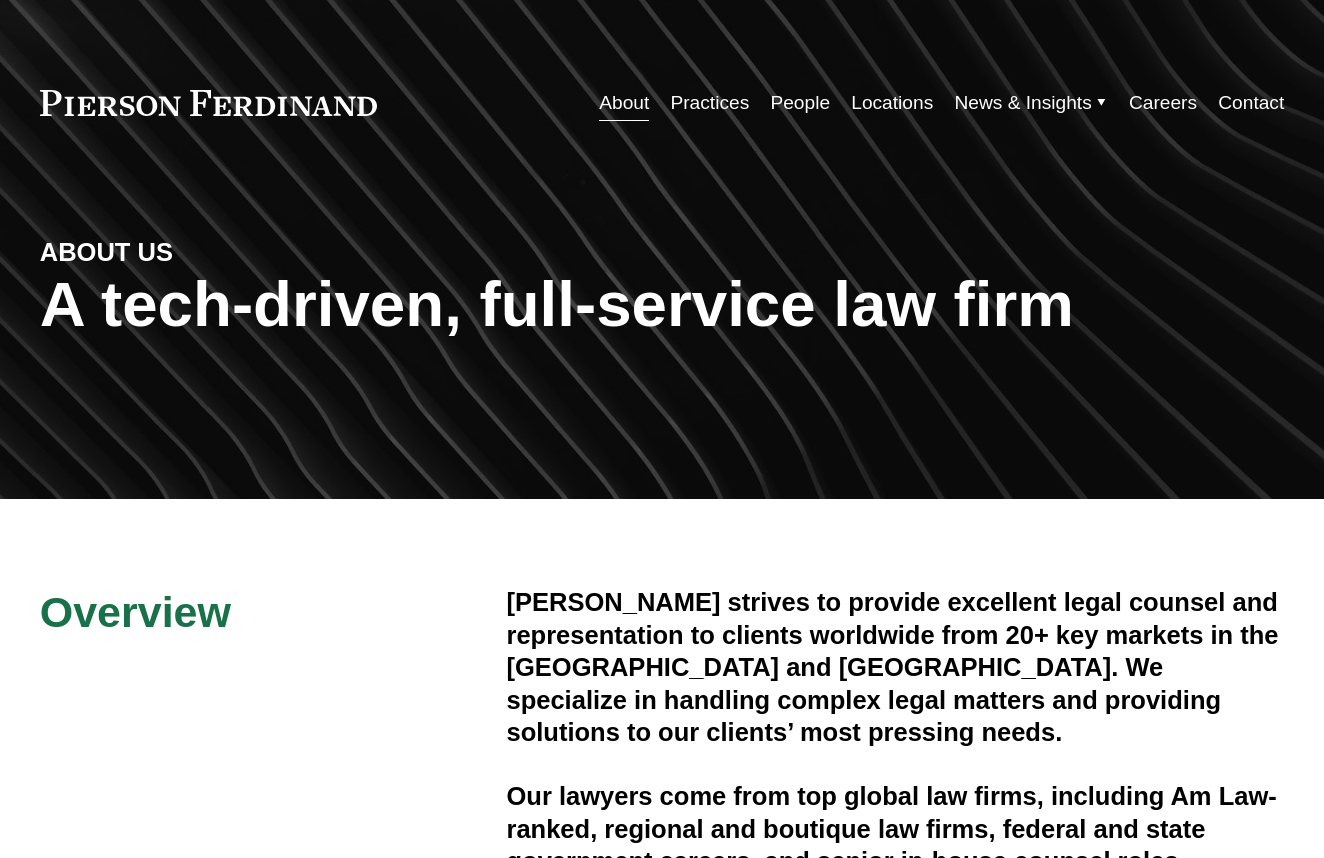 scroll, scrollTop: 0, scrollLeft: 0, axis: both 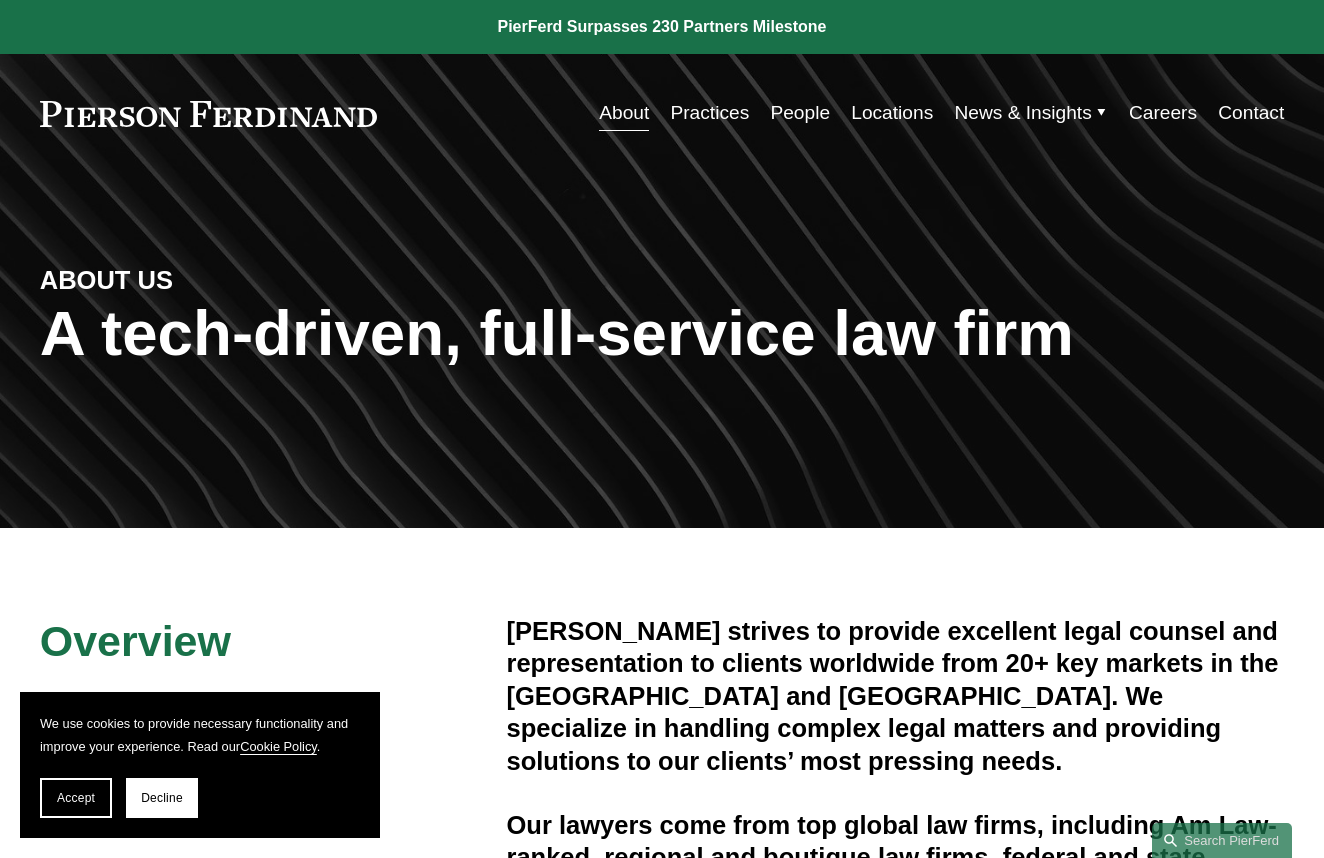 click on "Locations" at bounding box center [892, 113] 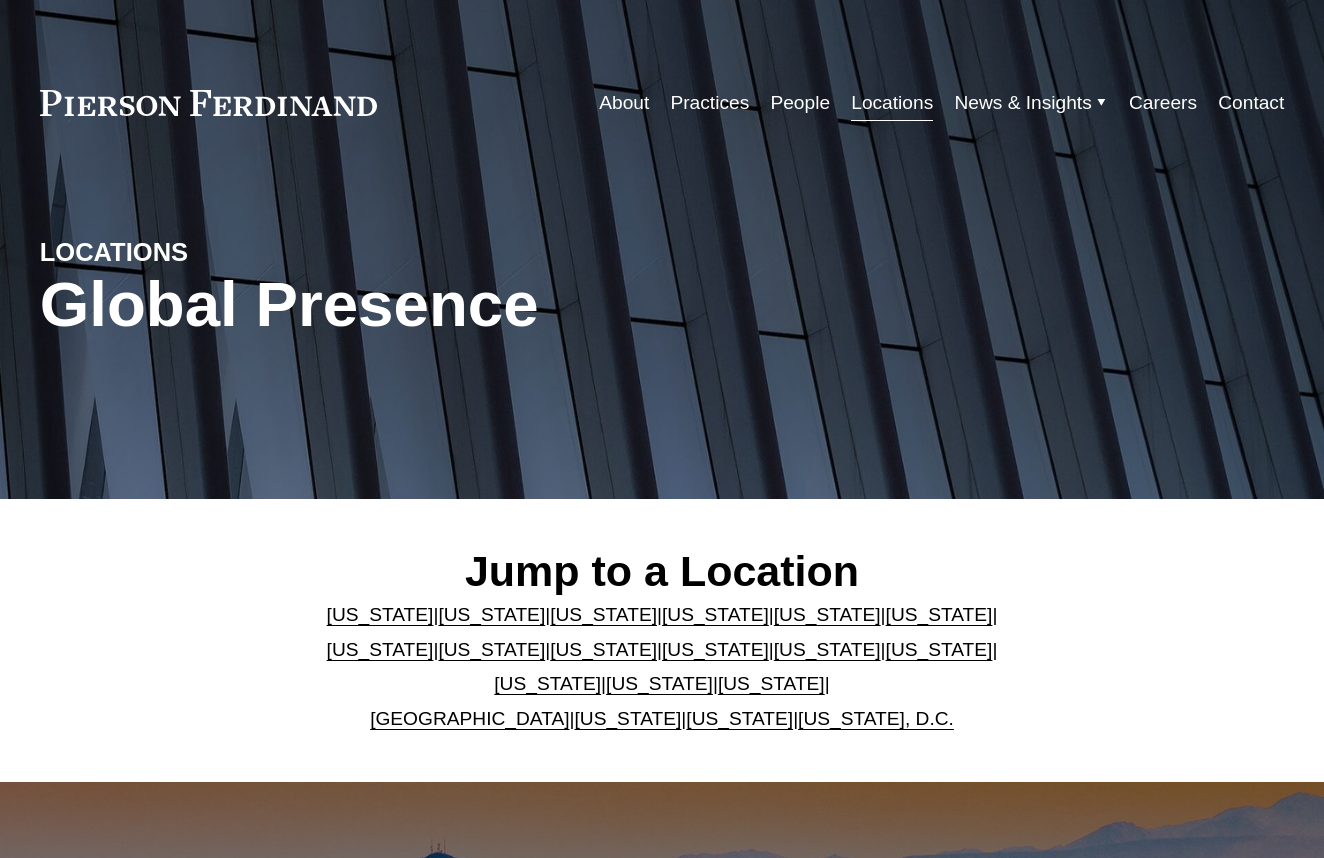 scroll, scrollTop: 0, scrollLeft: 0, axis: both 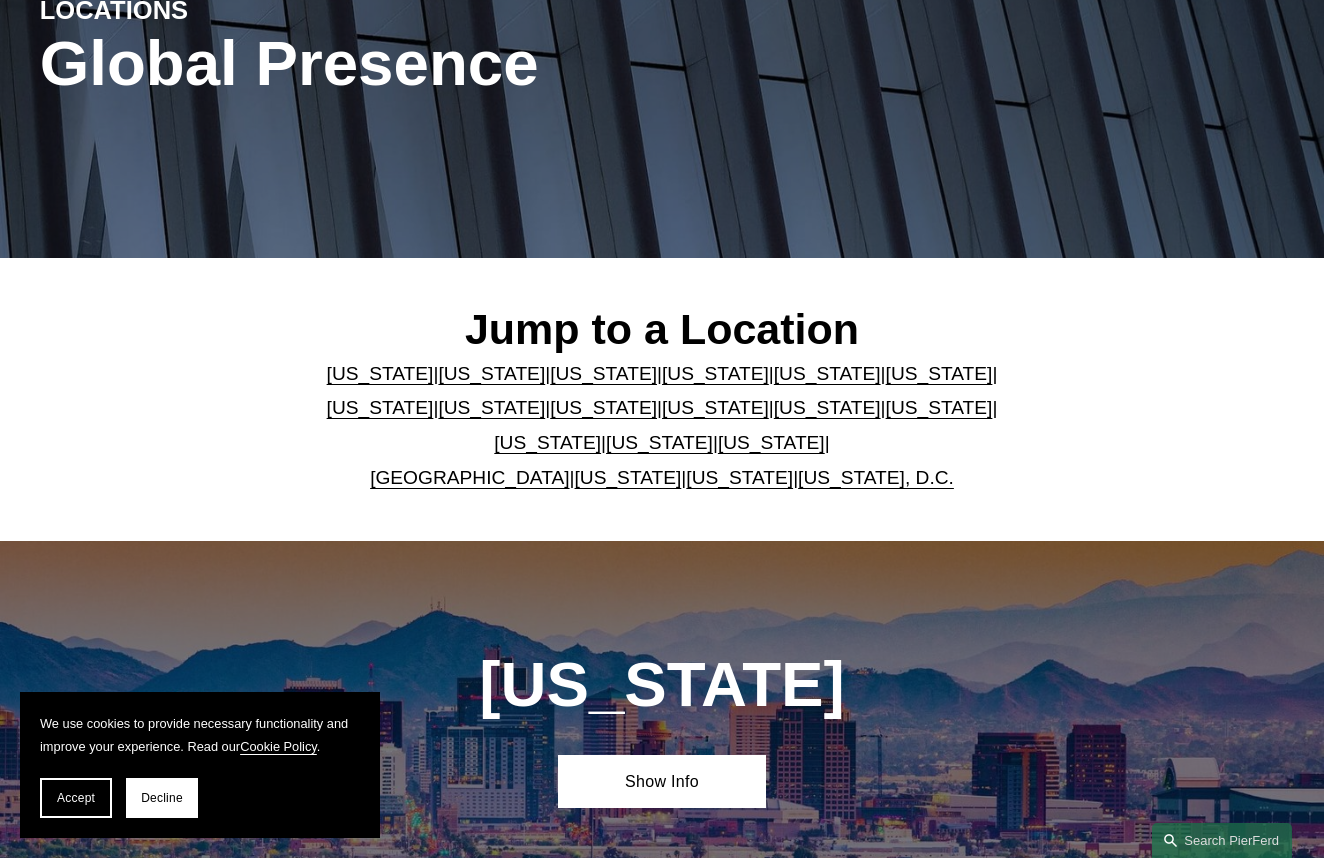 click on "[US_STATE]" at bounding box center [827, 407] 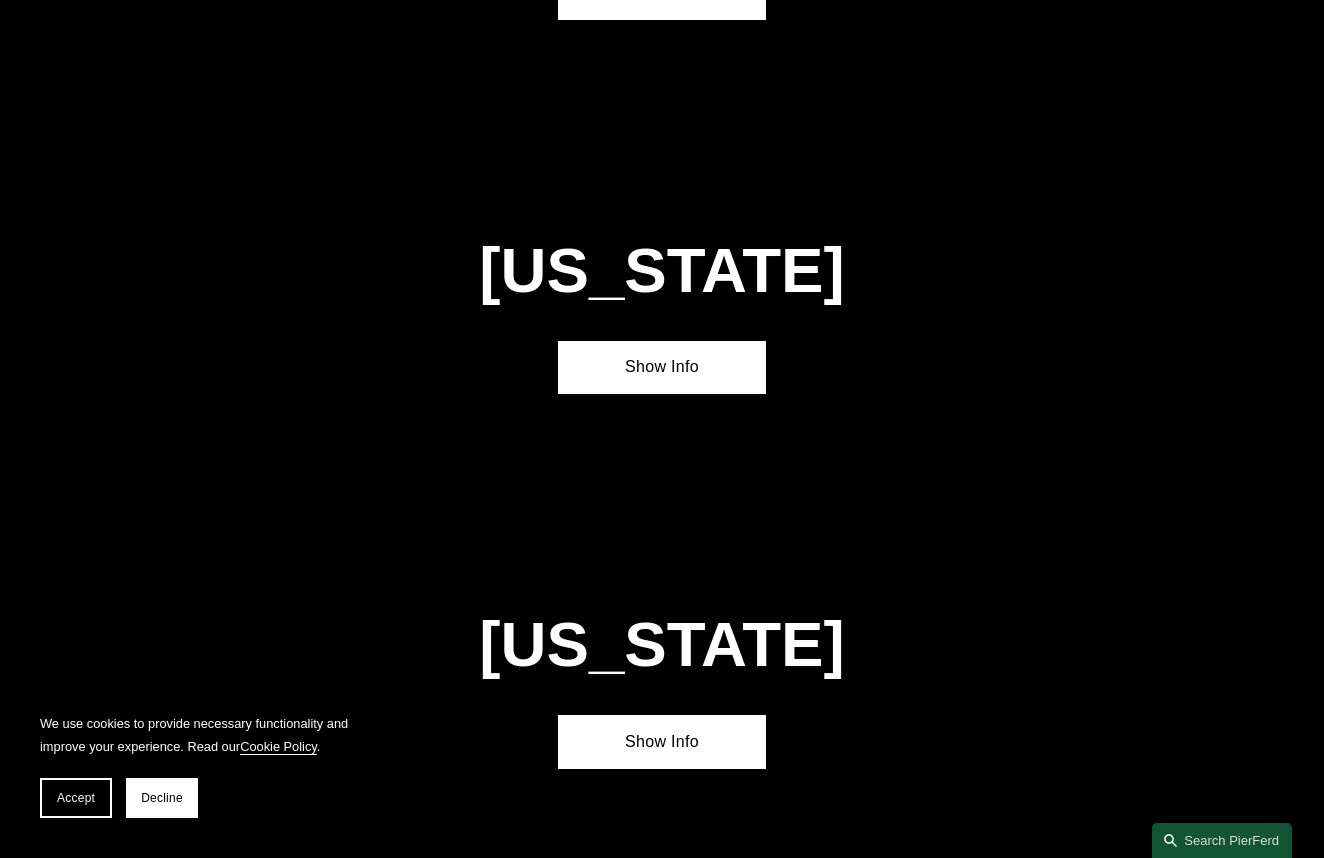 scroll, scrollTop: 4604, scrollLeft: 0, axis: vertical 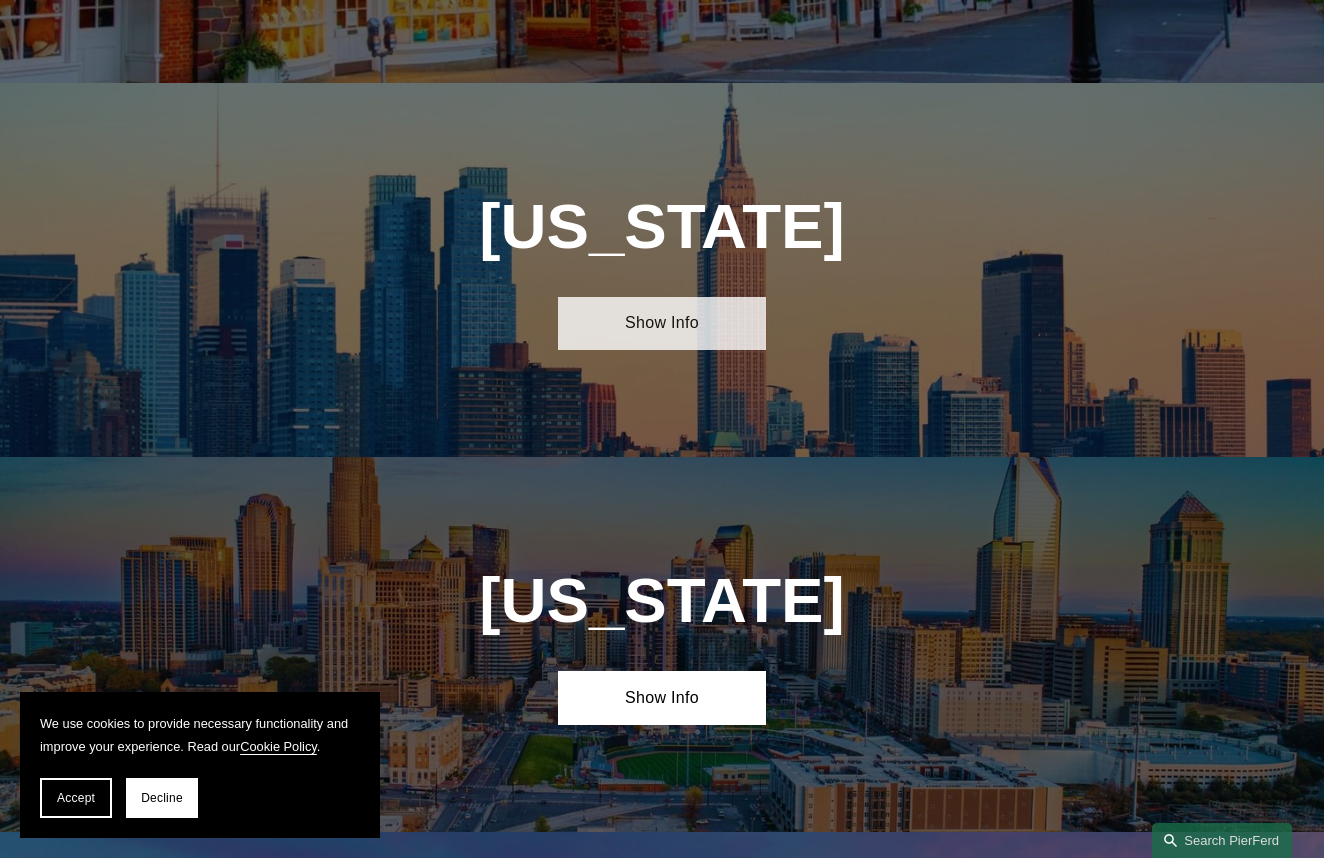 click on "Show Info" at bounding box center (661, 324) 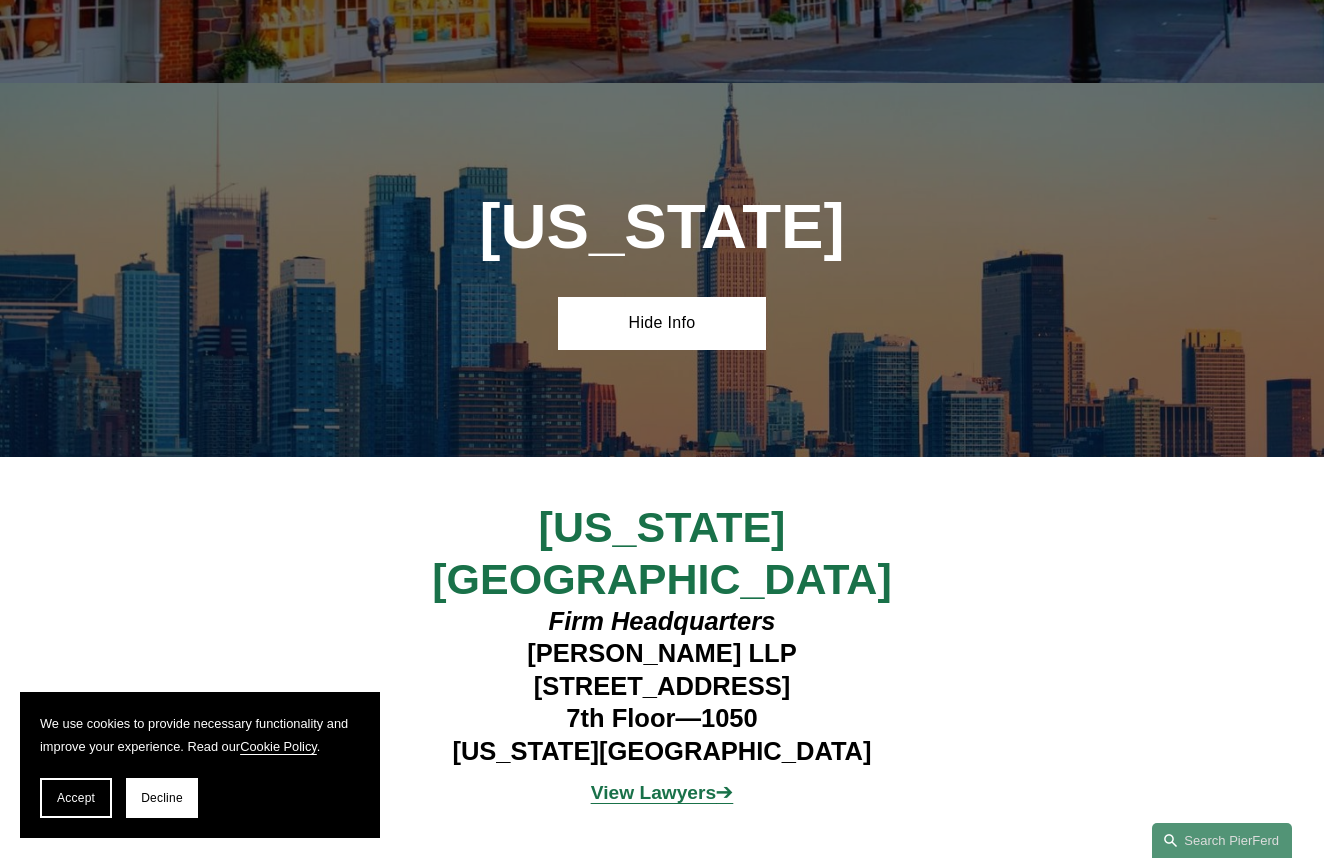 click on "View Lawyers" at bounding box center (653, 792) 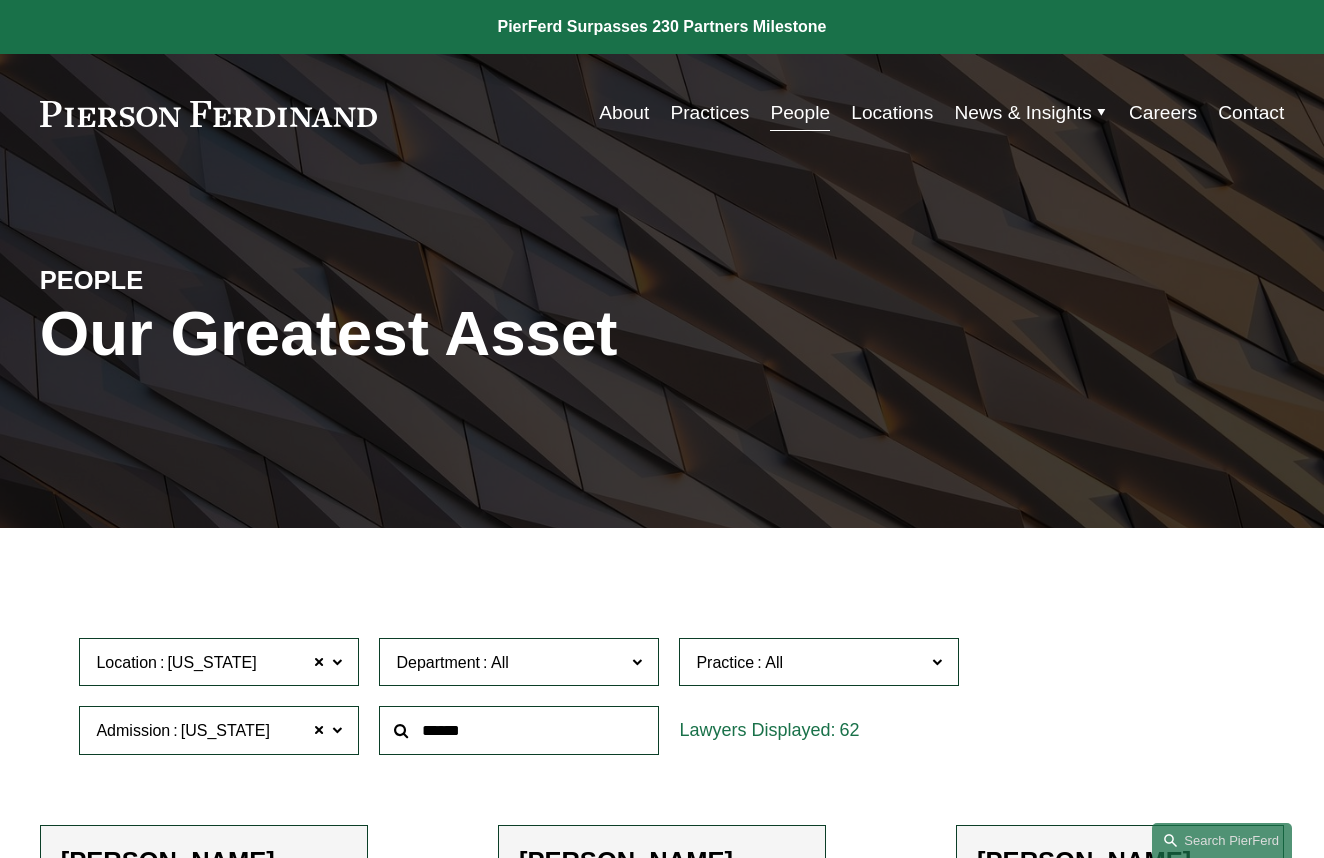 scroll, scrollTop: 0, scrollLeft: 0, axis: both 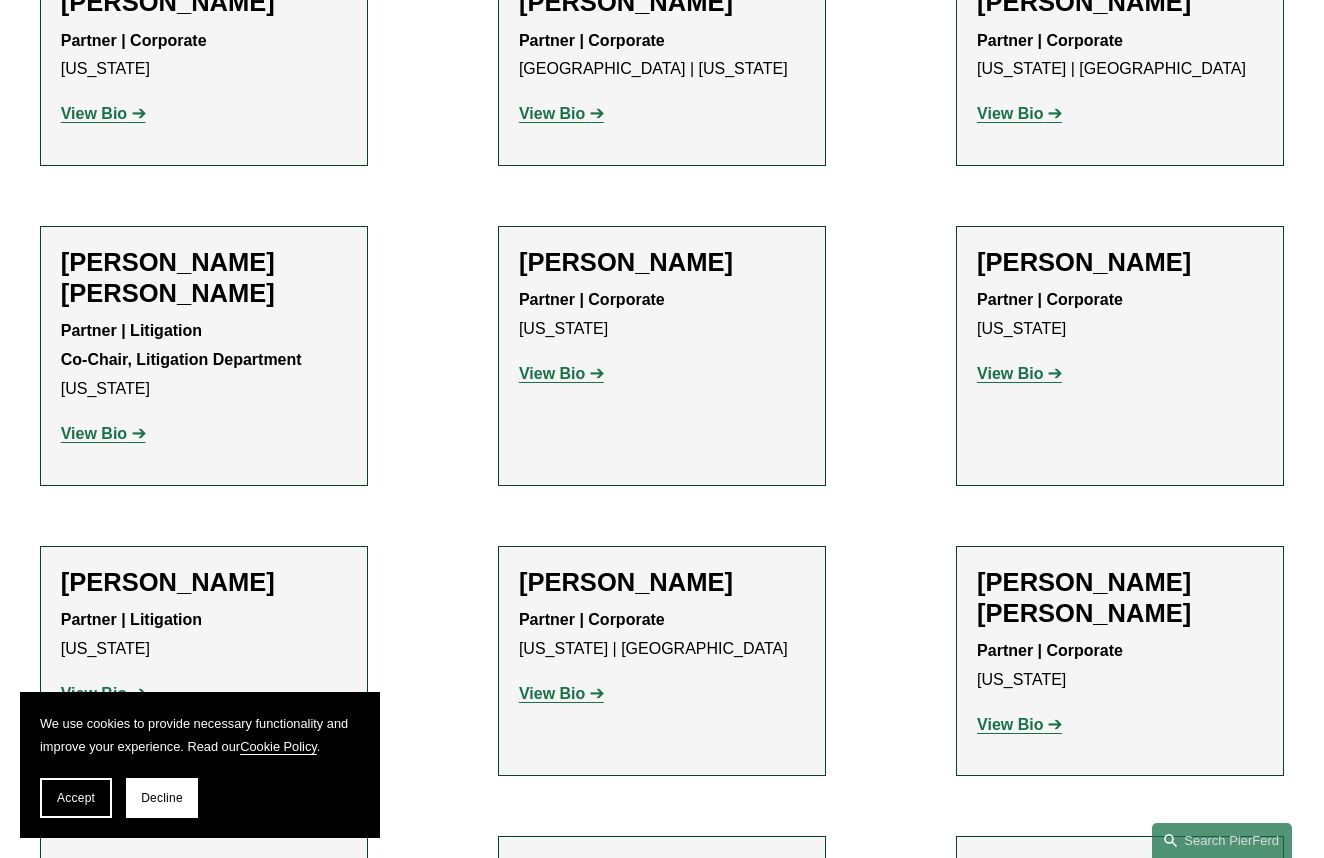 click on "View Bio" 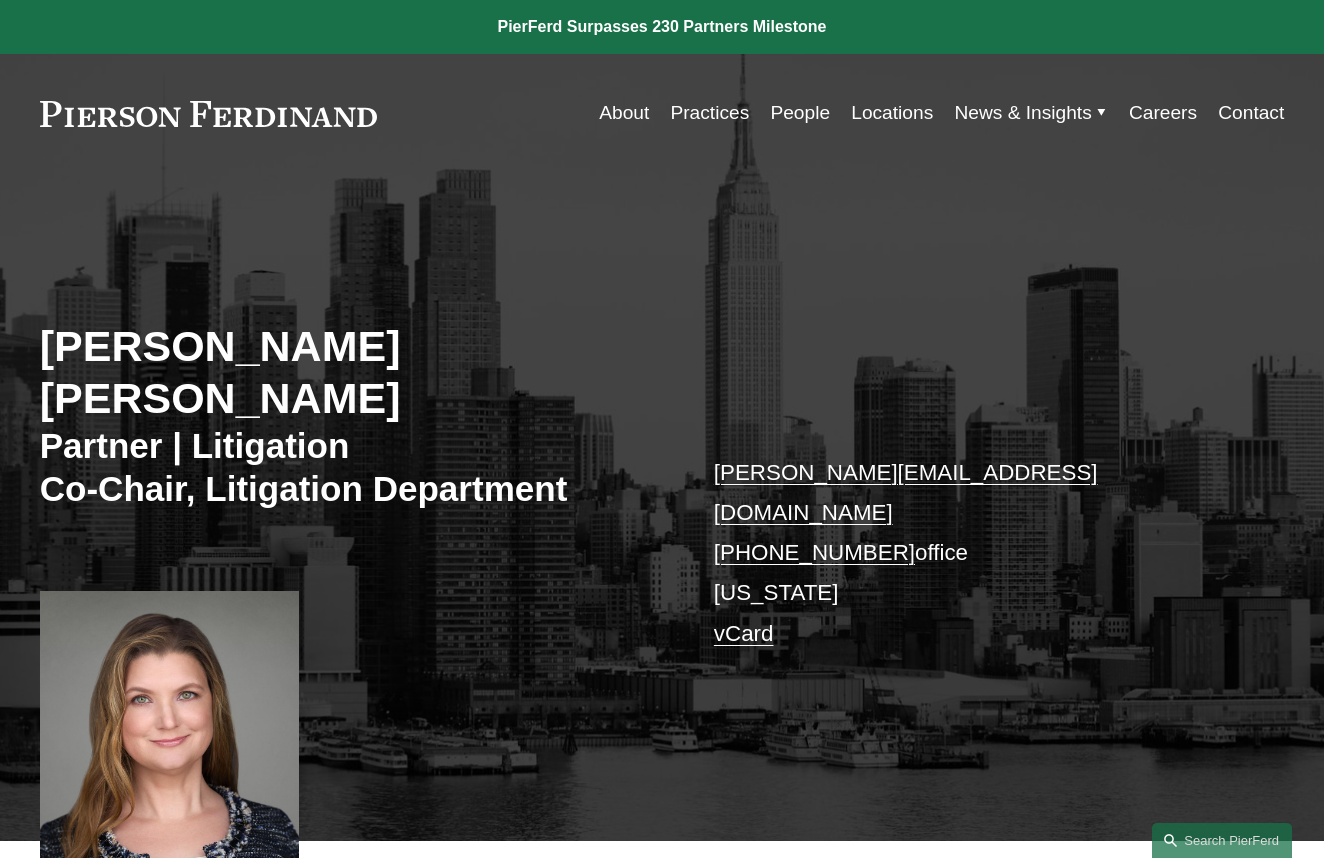 scroll, scrollTop: 0, scrollLeft: 0, axis: both 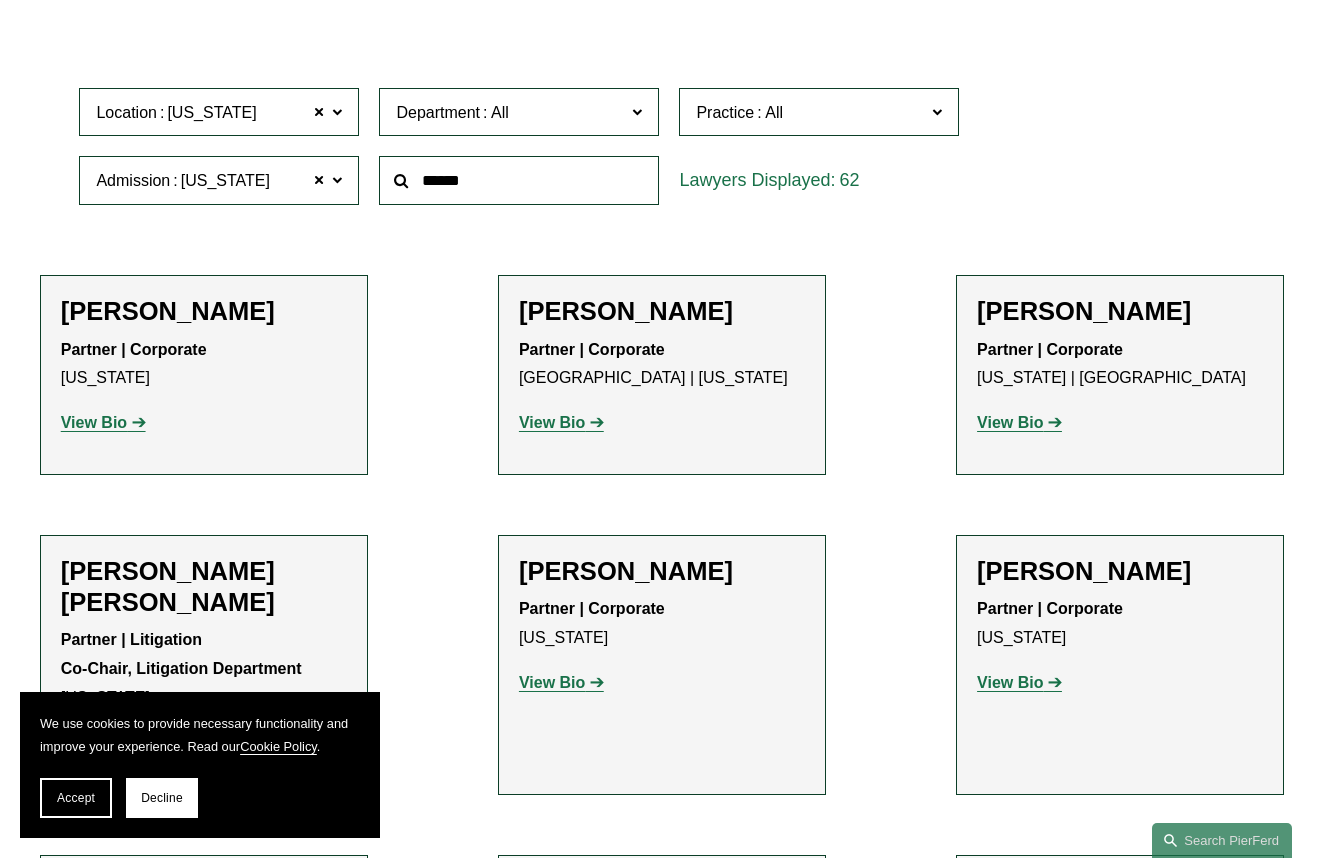 click on "View Bio" 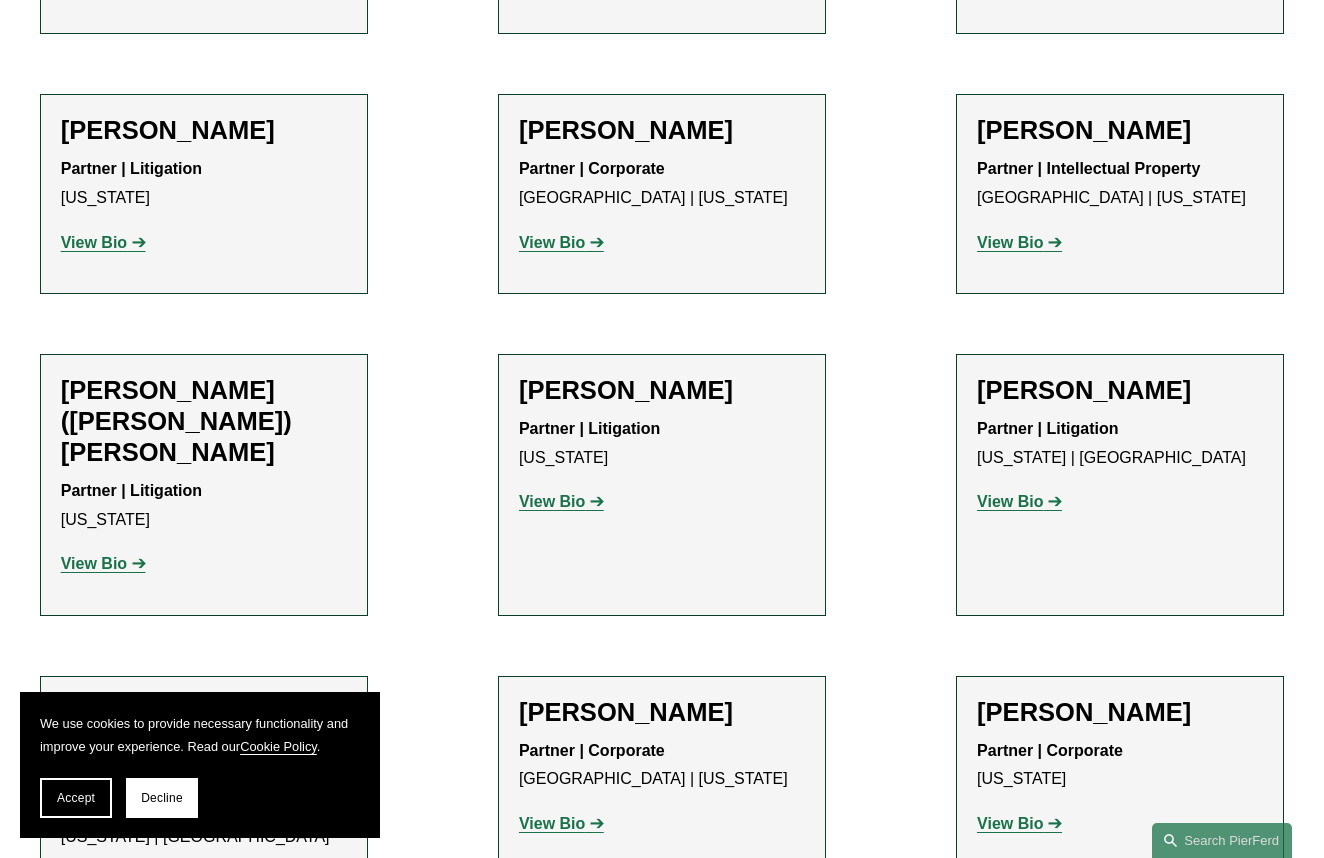 scroll, scrollTop: 1625, scrollLeft: 0, axis: vertical 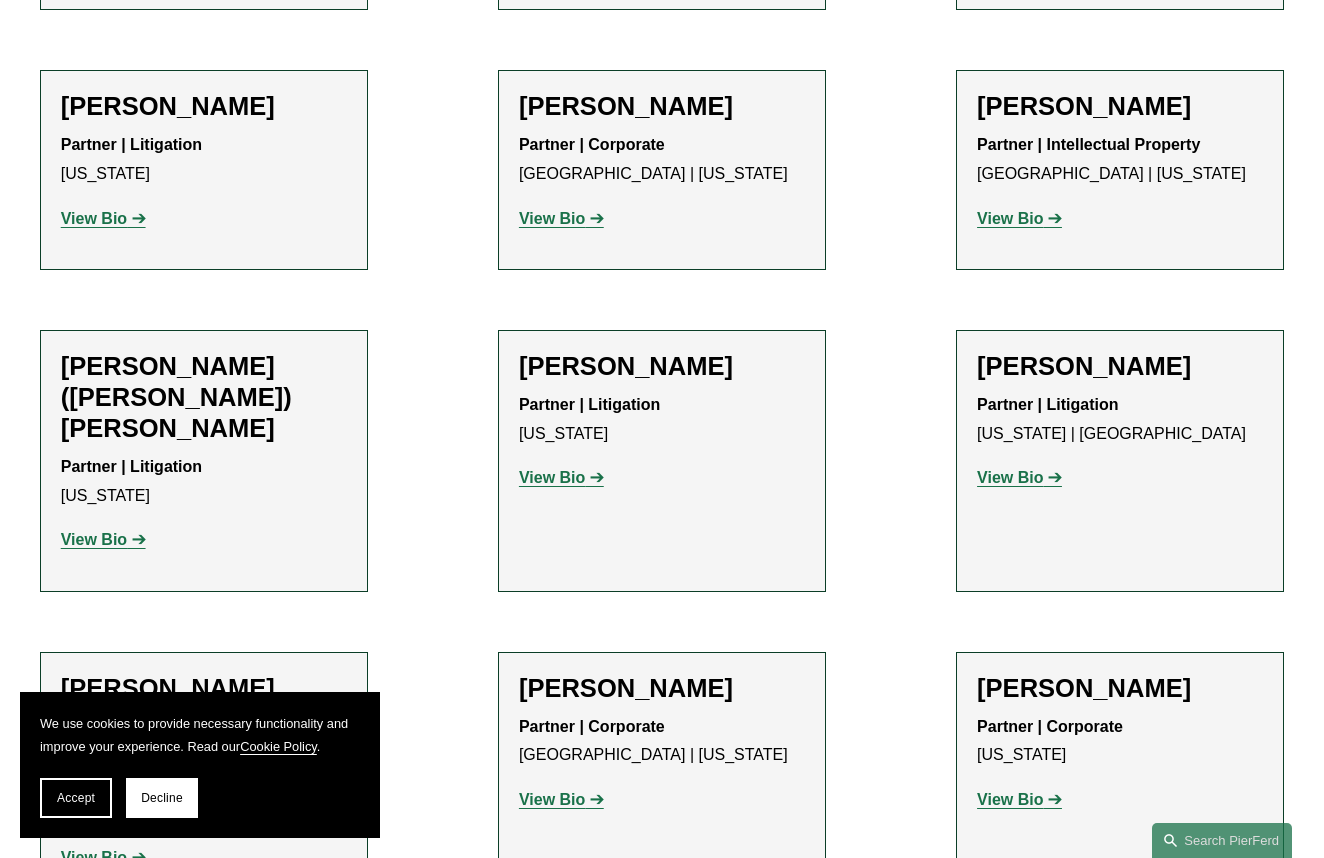 click on "View Bio" 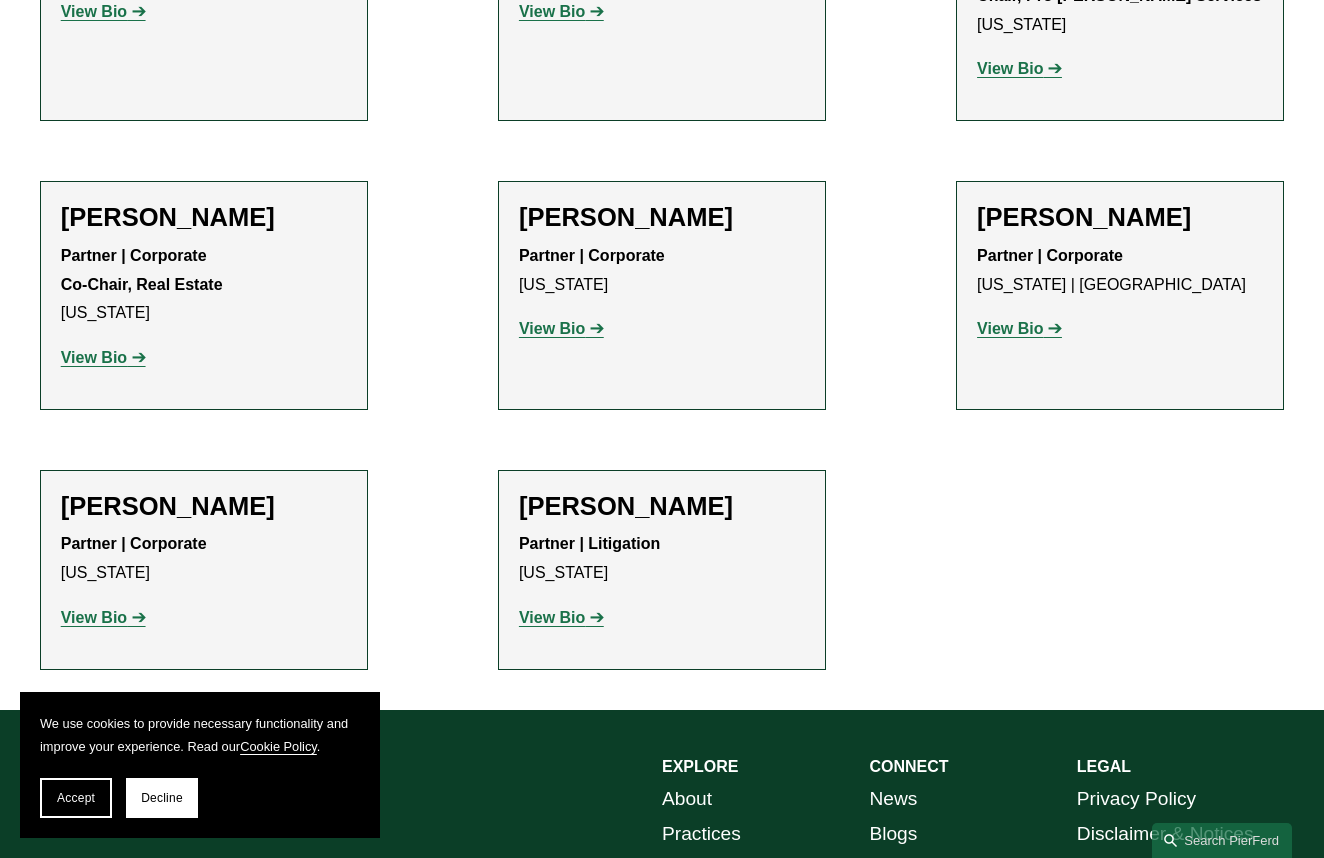 scroll, scrollTop: 6424, scrollLeft: 0, axis: vertical 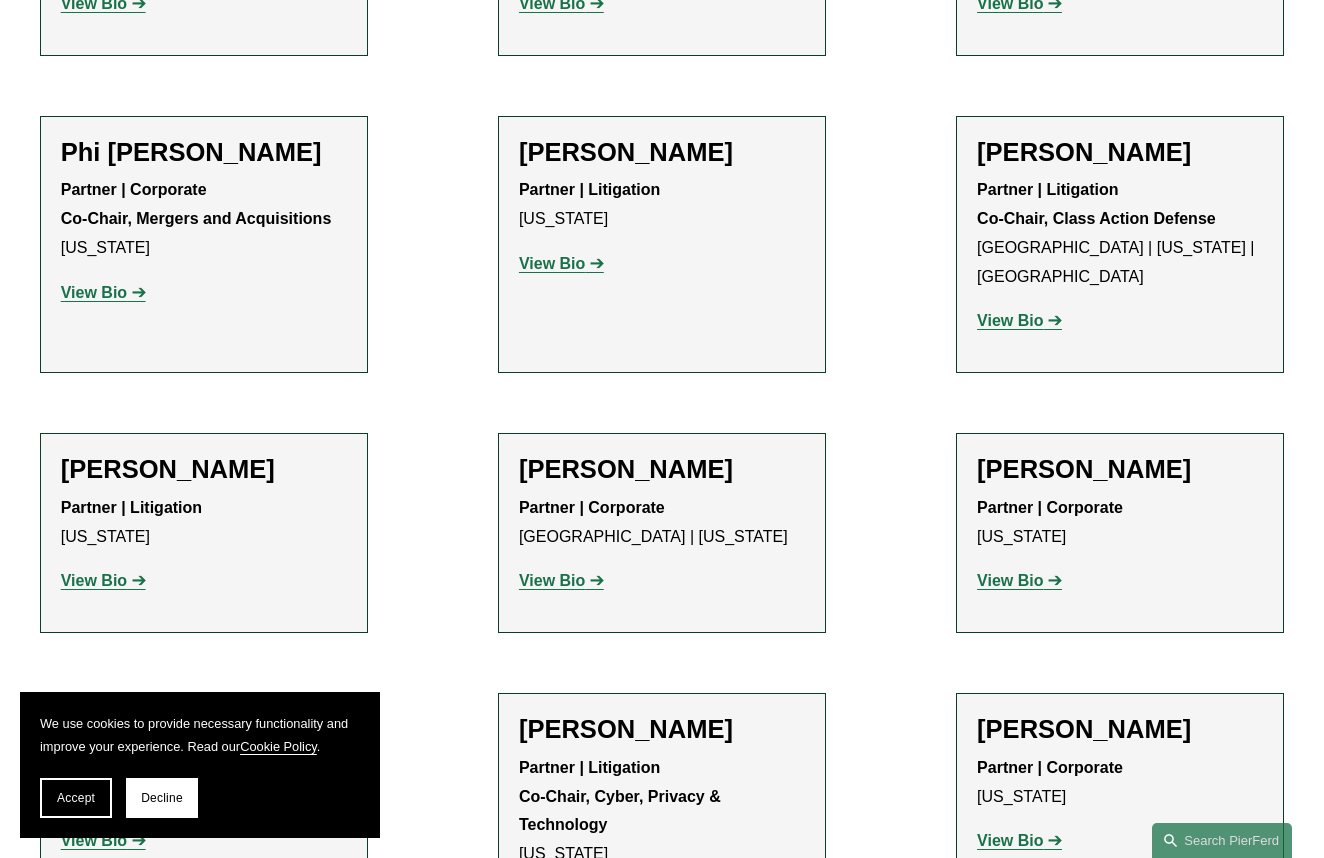 click on "View Bio" 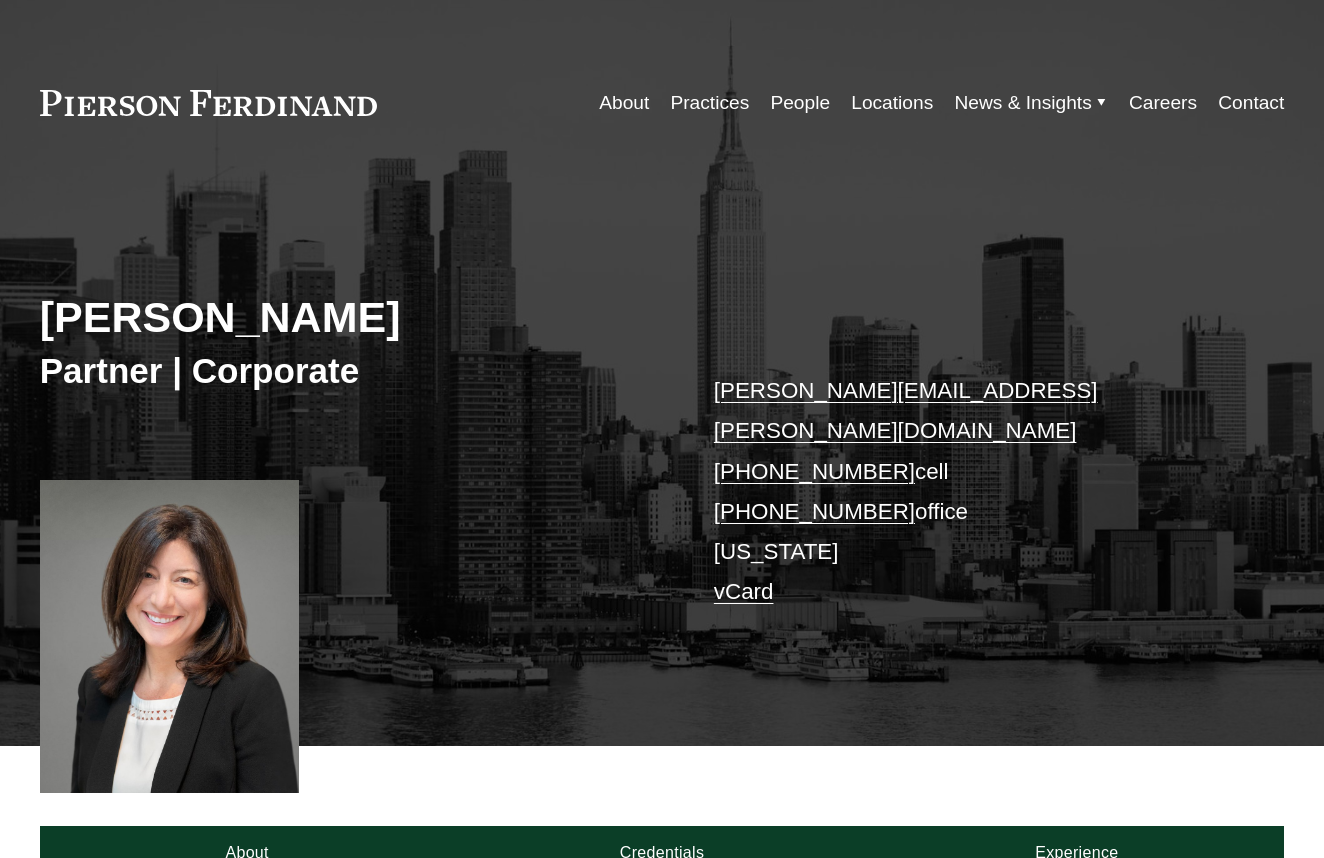 scroll, scrollTop: 0, scrollLeft: 0, axis: both 